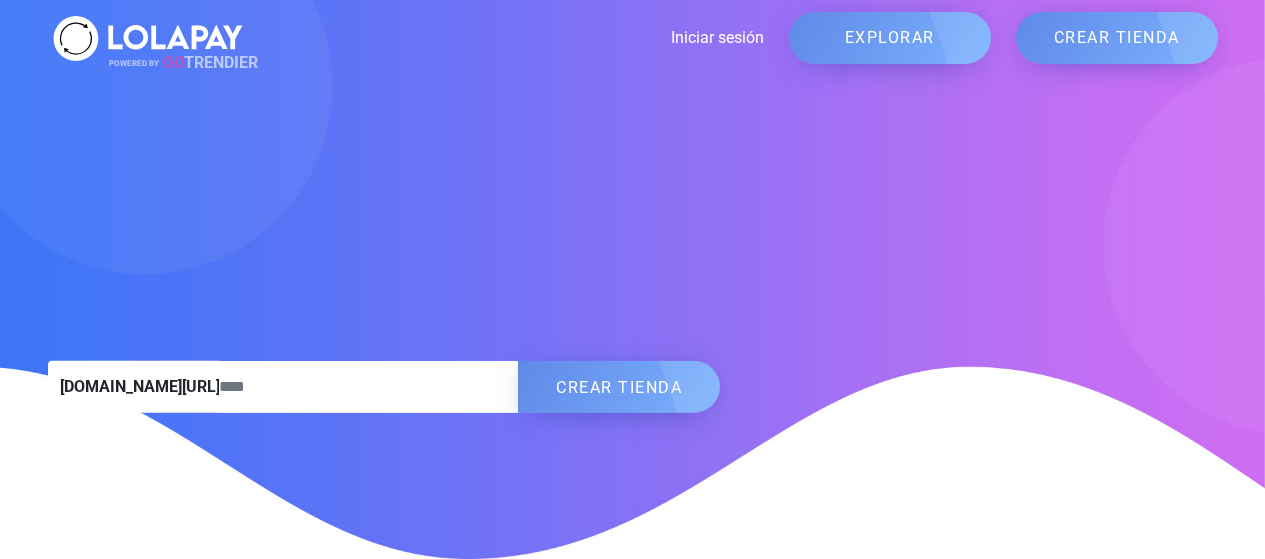 scroll, scrollTop: 0, scrollLeft: 0, axis: both 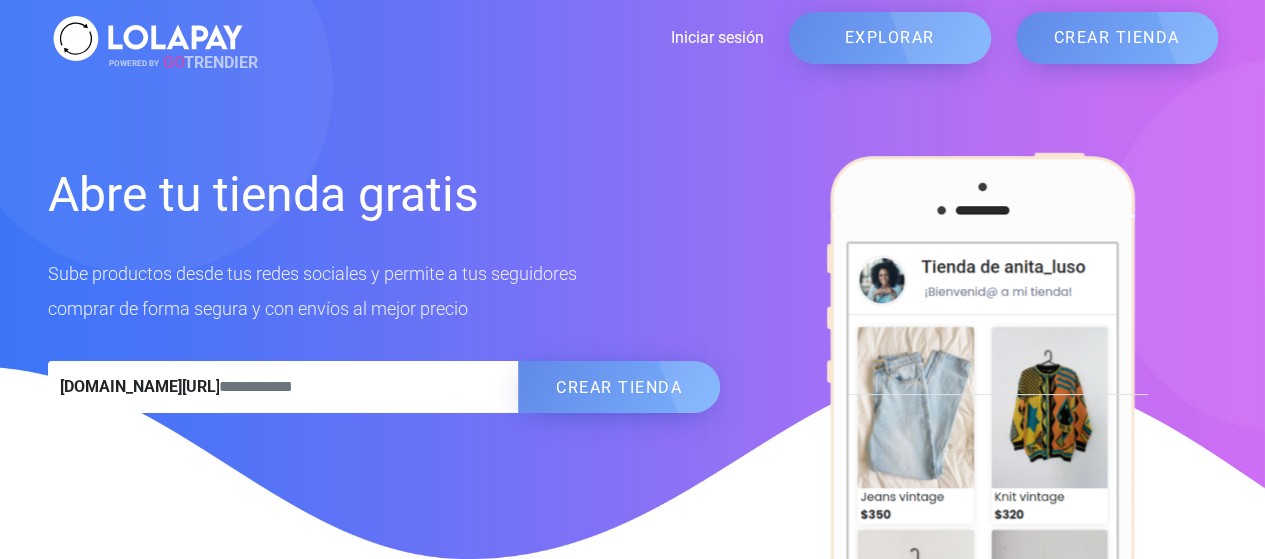 click on "EXPLORAR" at bounding box center (890, 38) 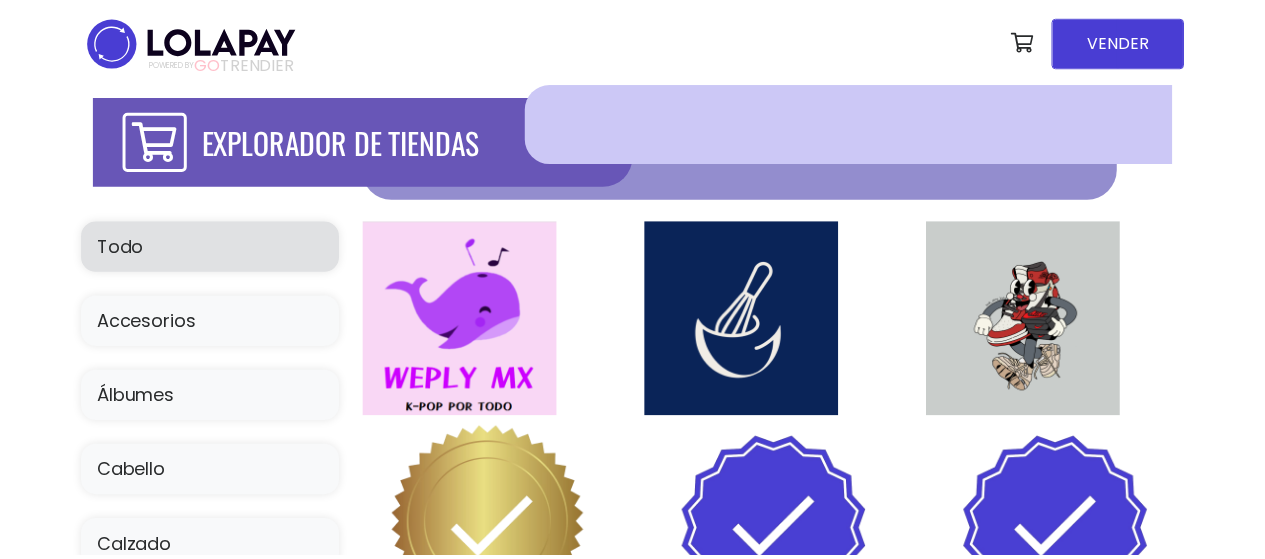 scroll, scrollTop: 0, scrollLeft: 0, axis: both 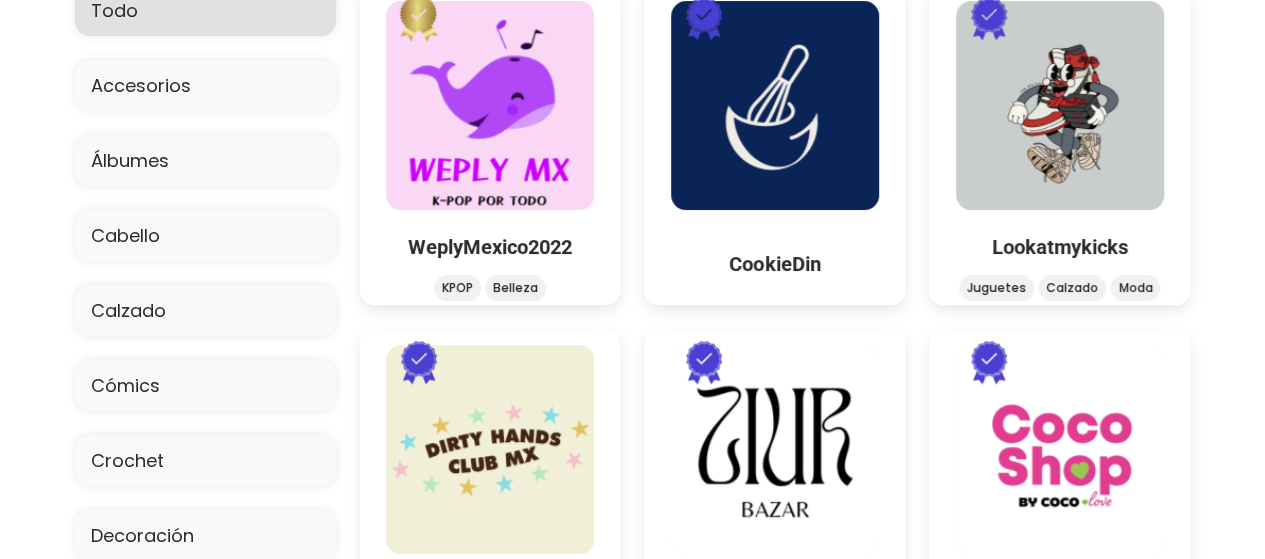 drag, startPoint x: 1269, startPoint y: 45, endPoint x: 1279, endPoint y: 55, distance: 14.142136 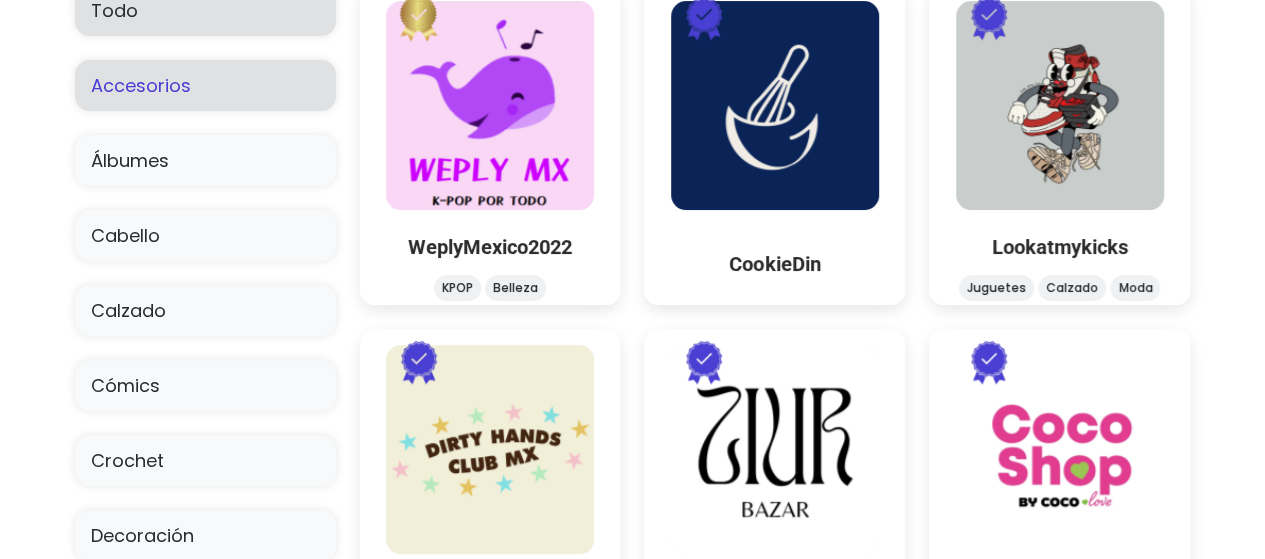 click on "Accesorios" at bounding box center [205, 85] 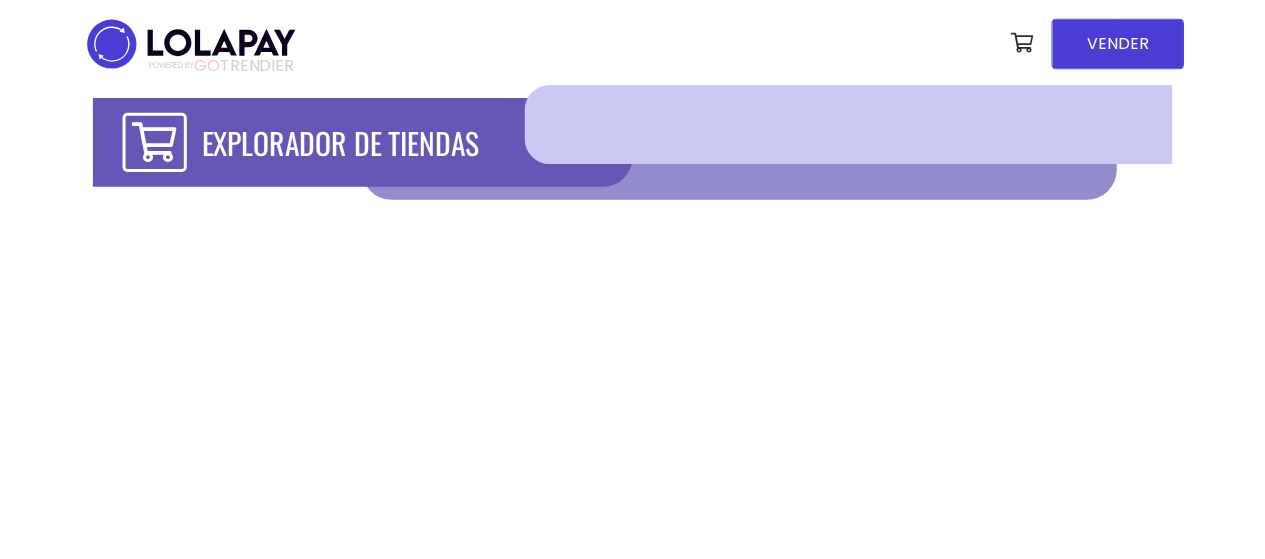 scroll, scrollTop: 0, scrollLeft: 0, axis: both 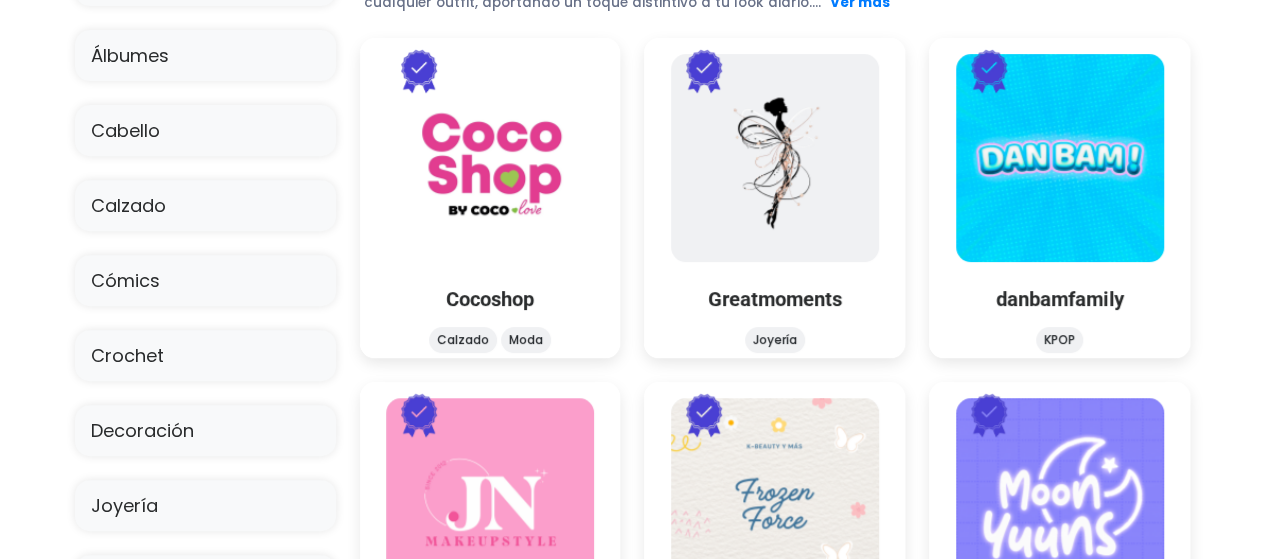 drag, startPoint x: 1274, startPoint y: 55, endPoint x: 1278, endPoint y: 10, distance: 45.17743 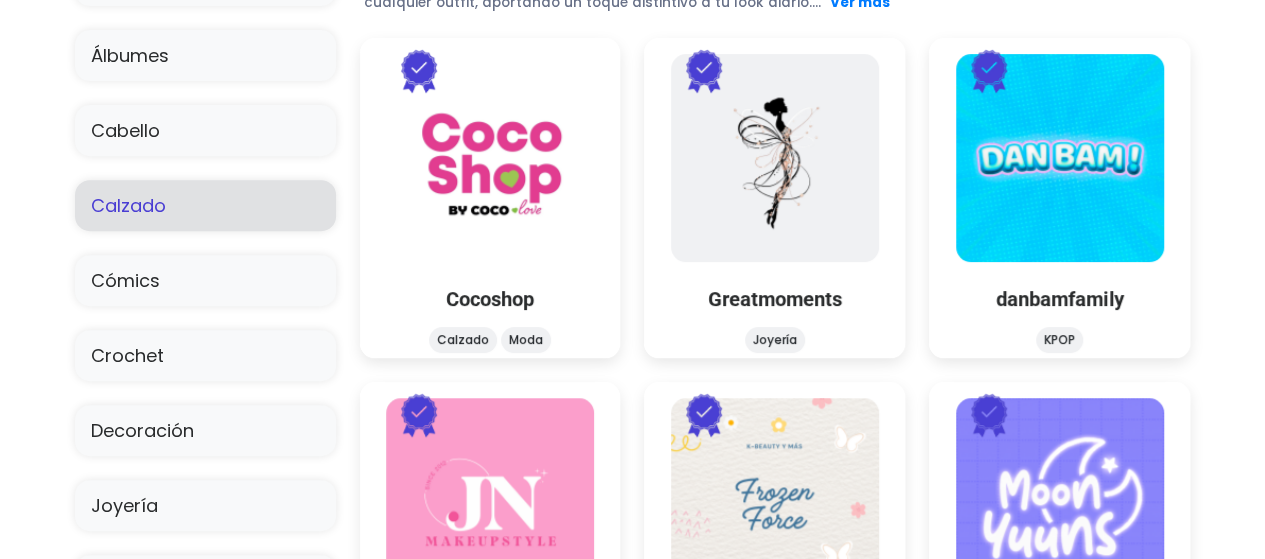 click on "Calzado" at bounding box center [205, 205] 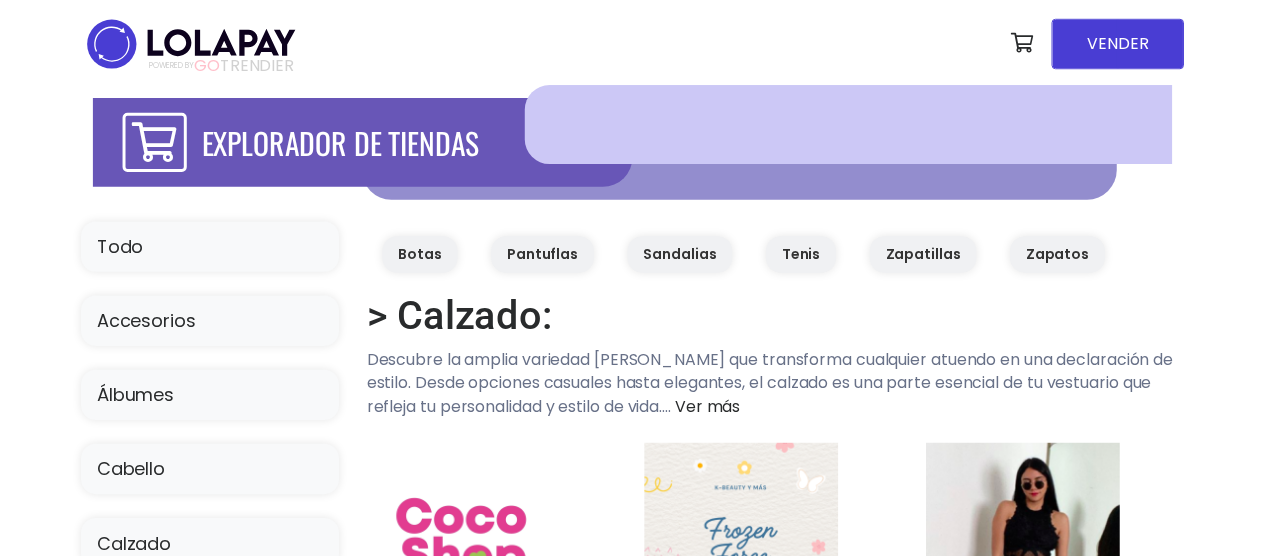 scroll, scrollTop: 0, scrollLeft: 0, axis: both 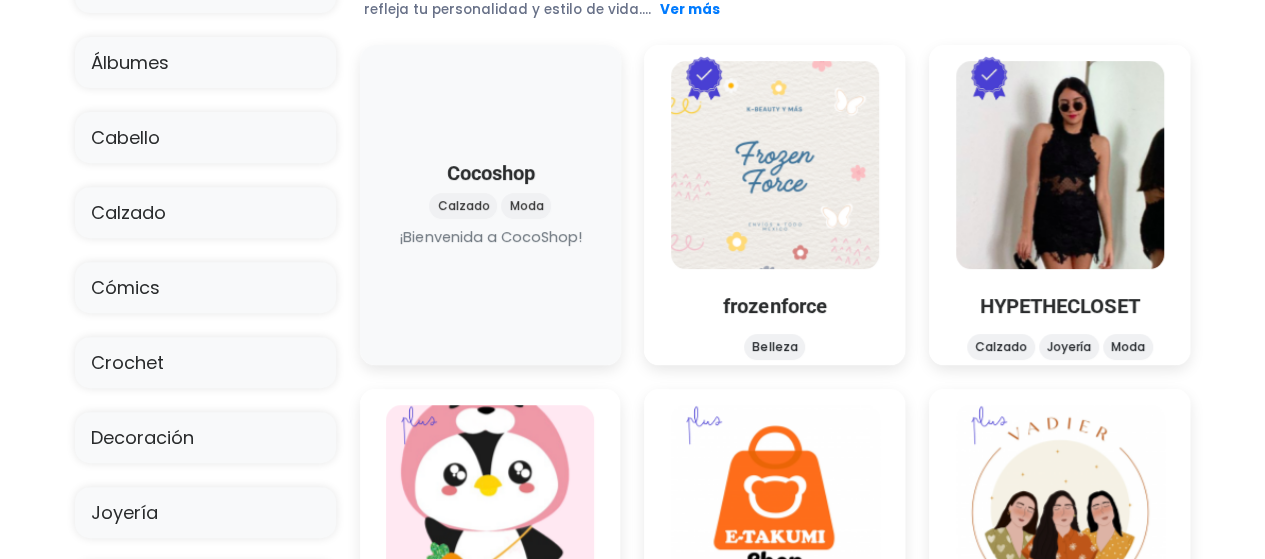 click at bounding box center (490, 248) 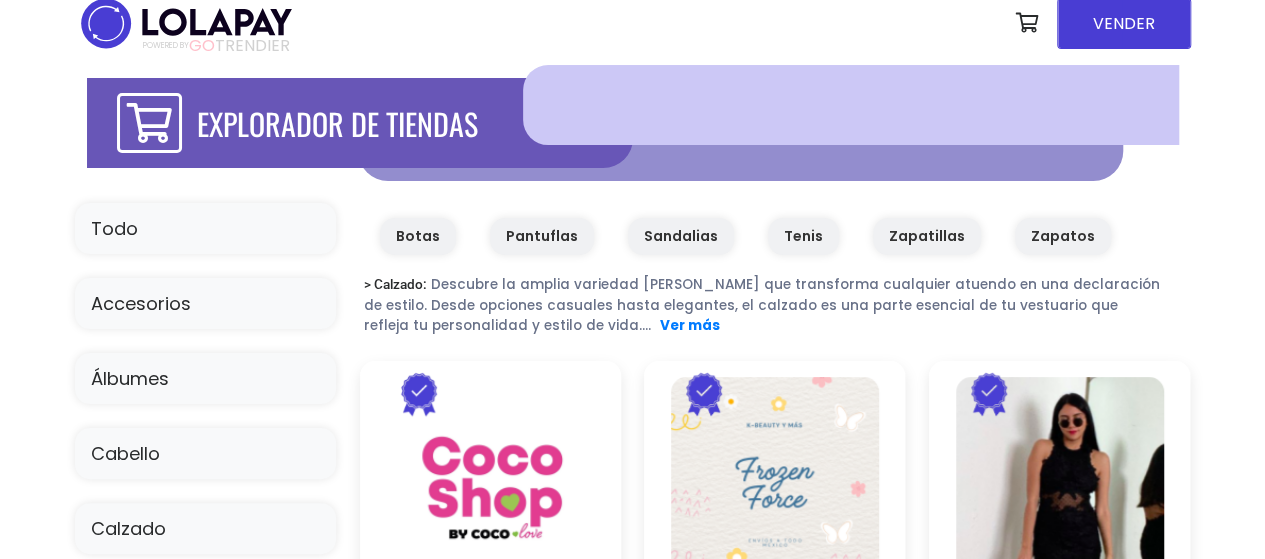 scroll, scrollTop: 0, scrollLeft: 0, axis: both 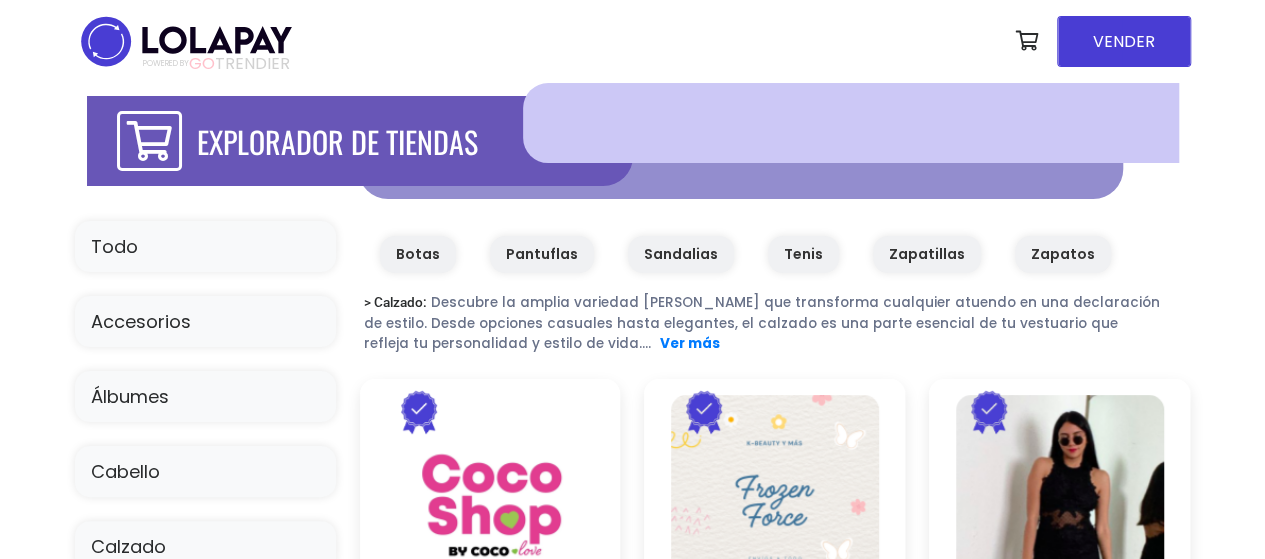 click at bounding box center (850, 123) 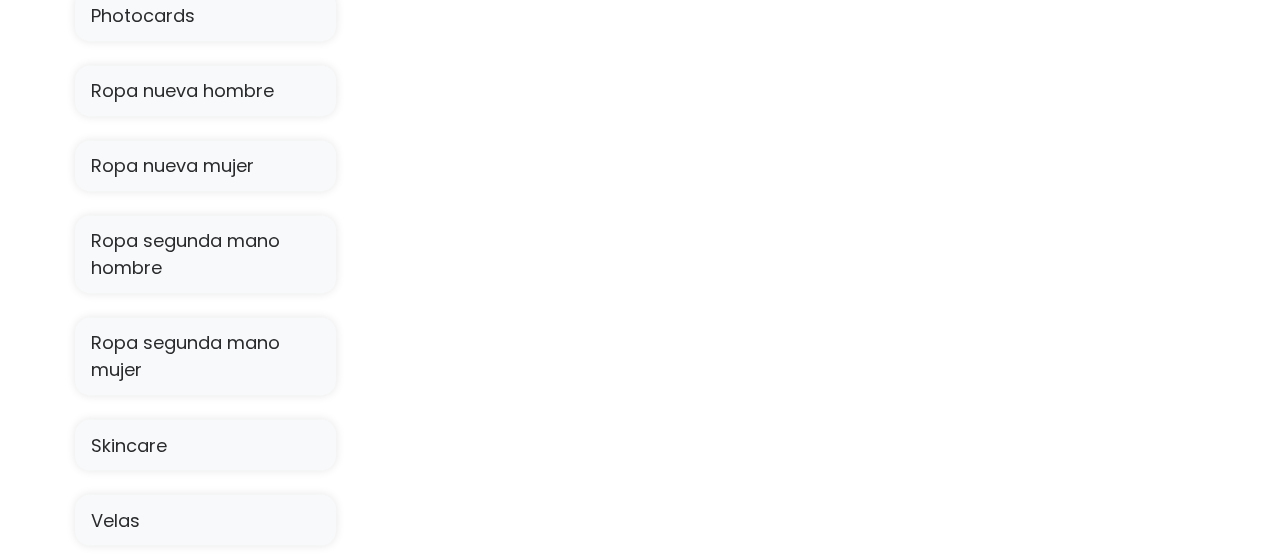 scroll, scrollTop: 1515, scrollLeft: 0, axis: vertical 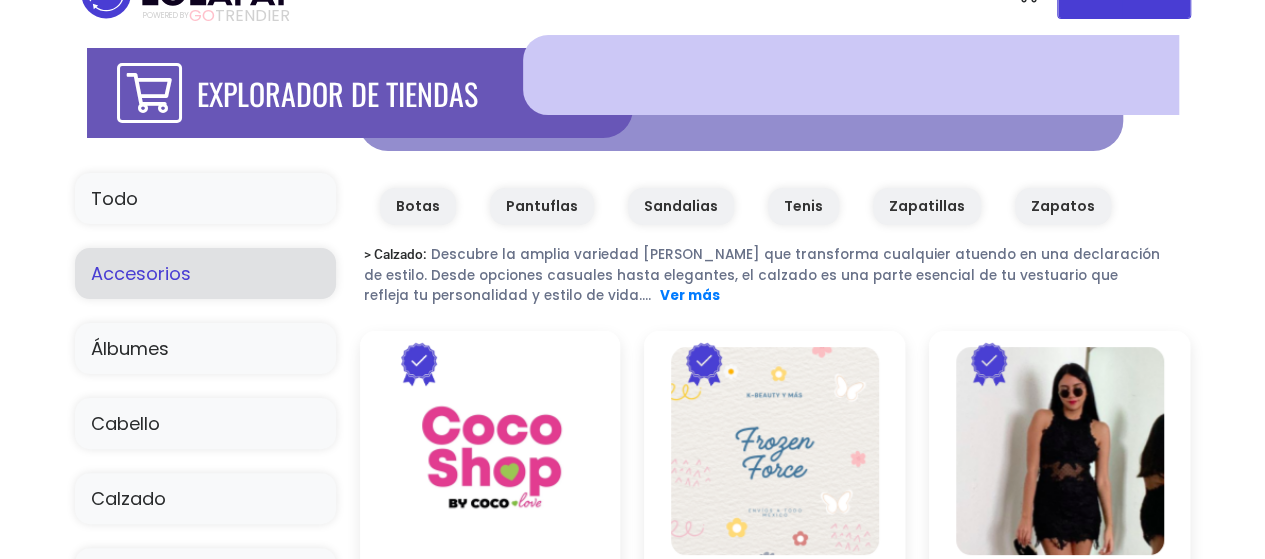 click on "Accesorios" at bounding box center [205, 273] 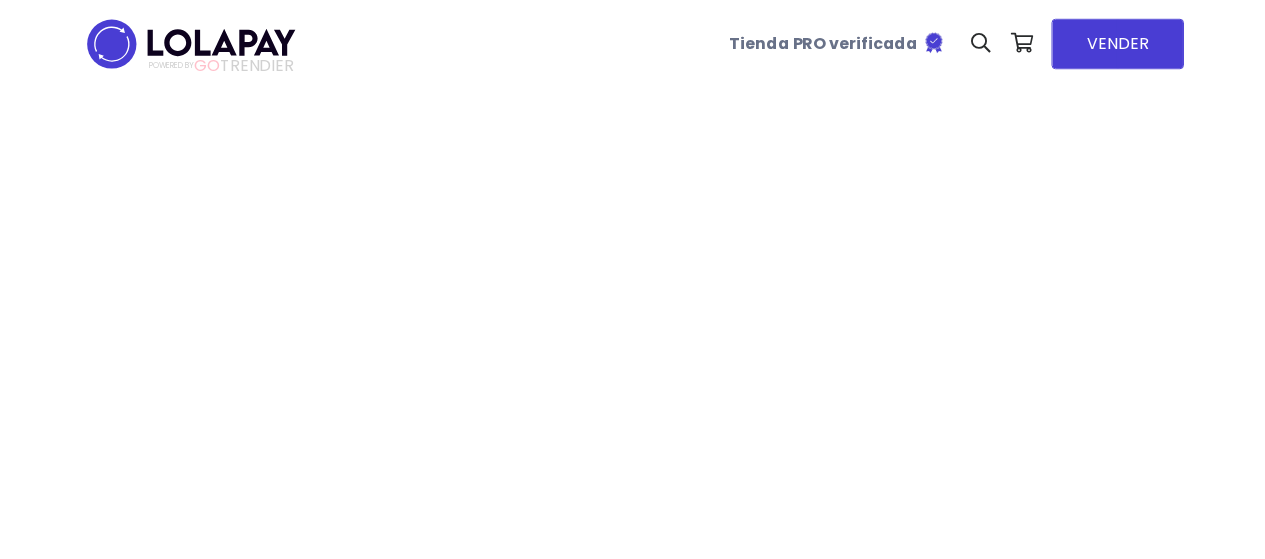 scroll, scrollTop: 0, scrollLeft: 0, axis: both 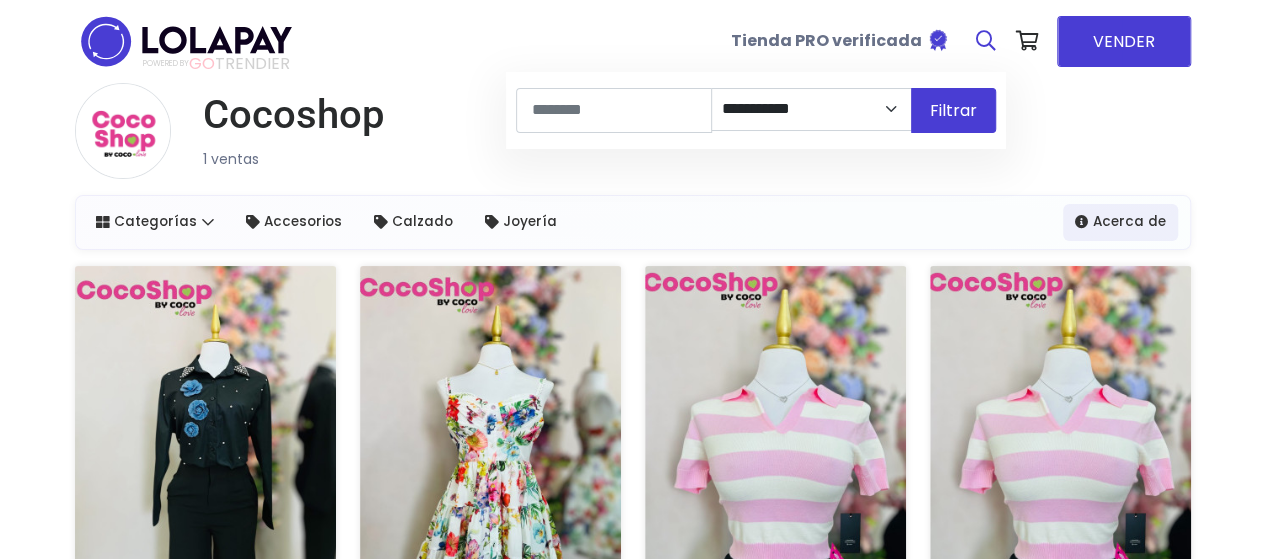 click at bounding box center (986, 41) 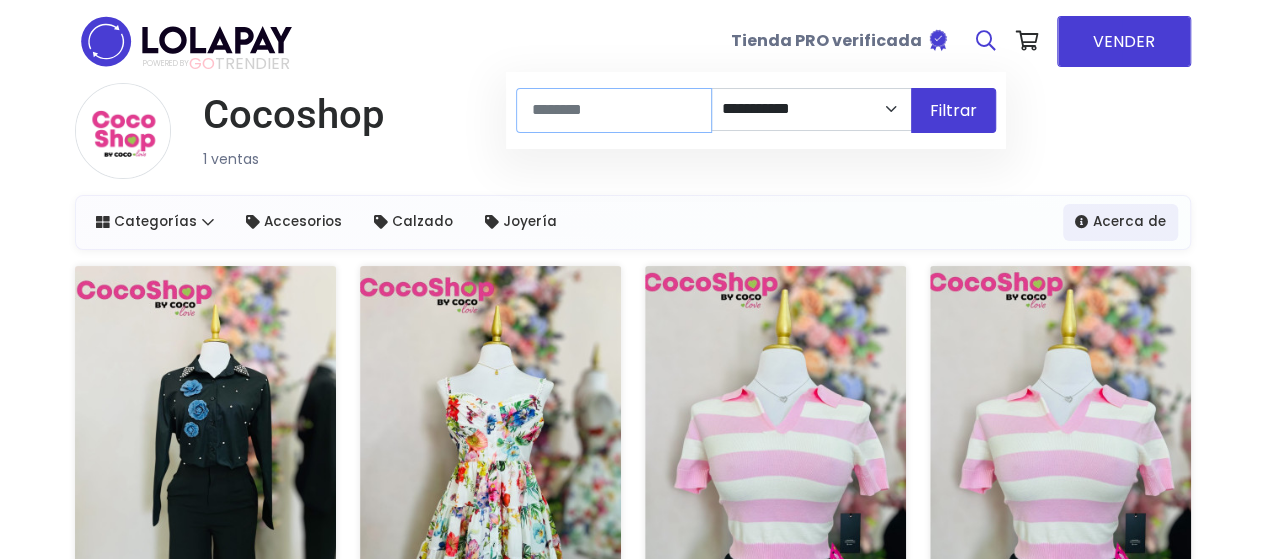 click at bounding box center [614, 110] 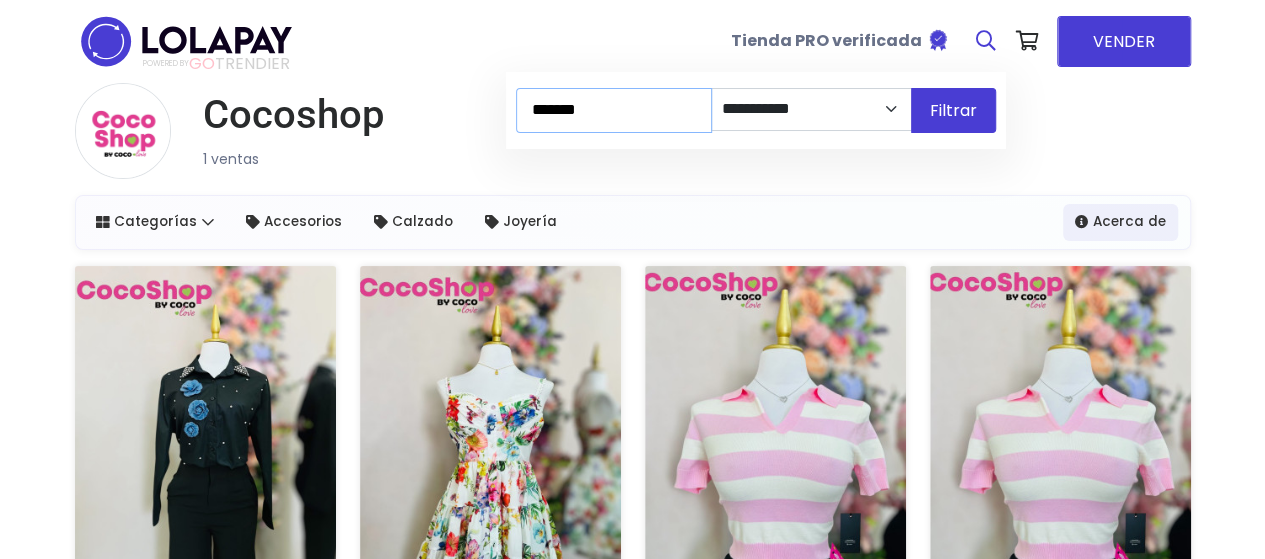 type on "*******" 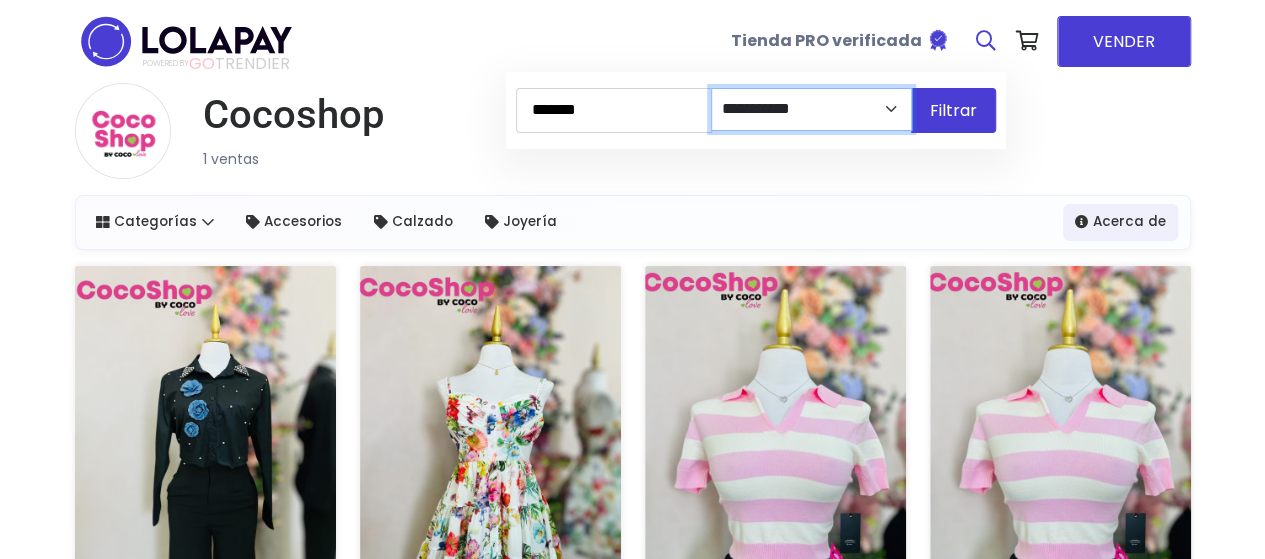 click on "**********" at bounding box center (811, 109) 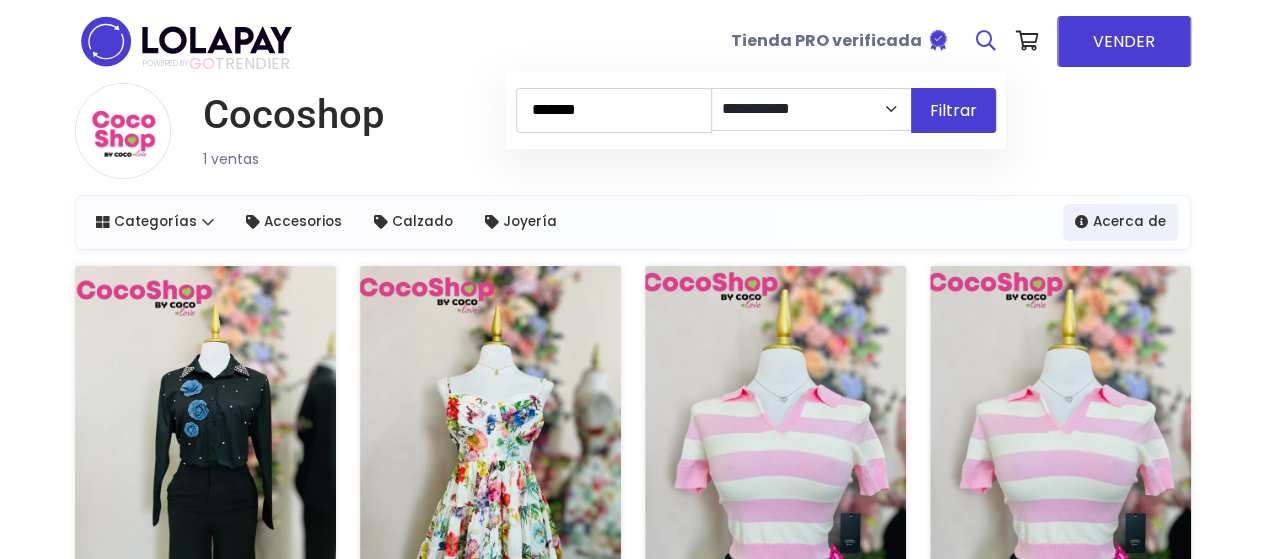 click on "Filtrar" at bounding box center [953, 110] 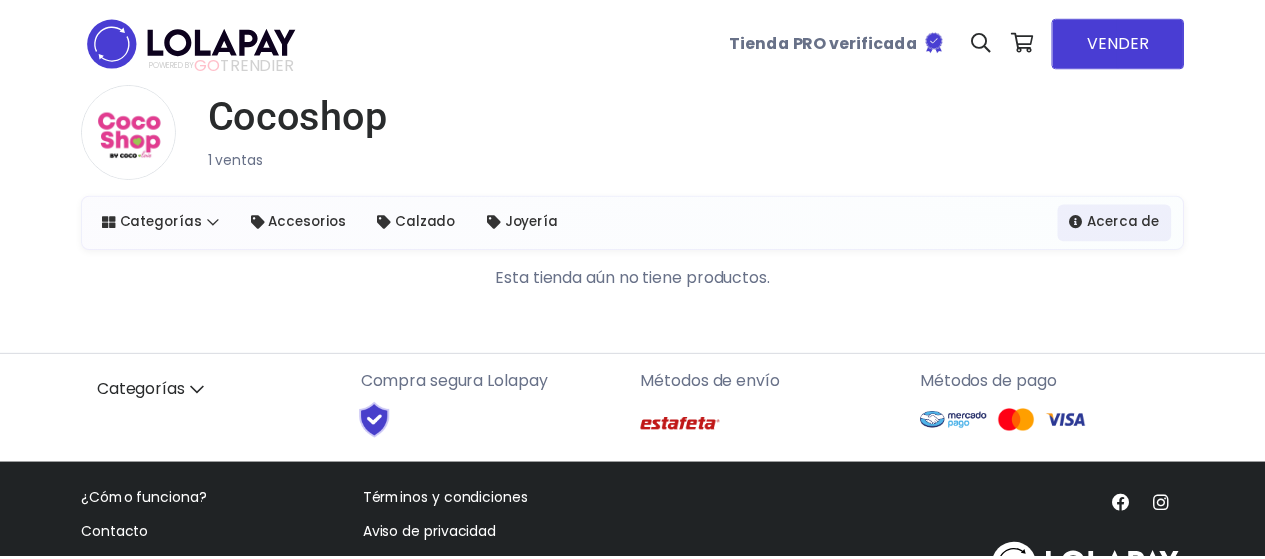 scroll, scrollTop: 0, scrollLeft: 0, axis: both 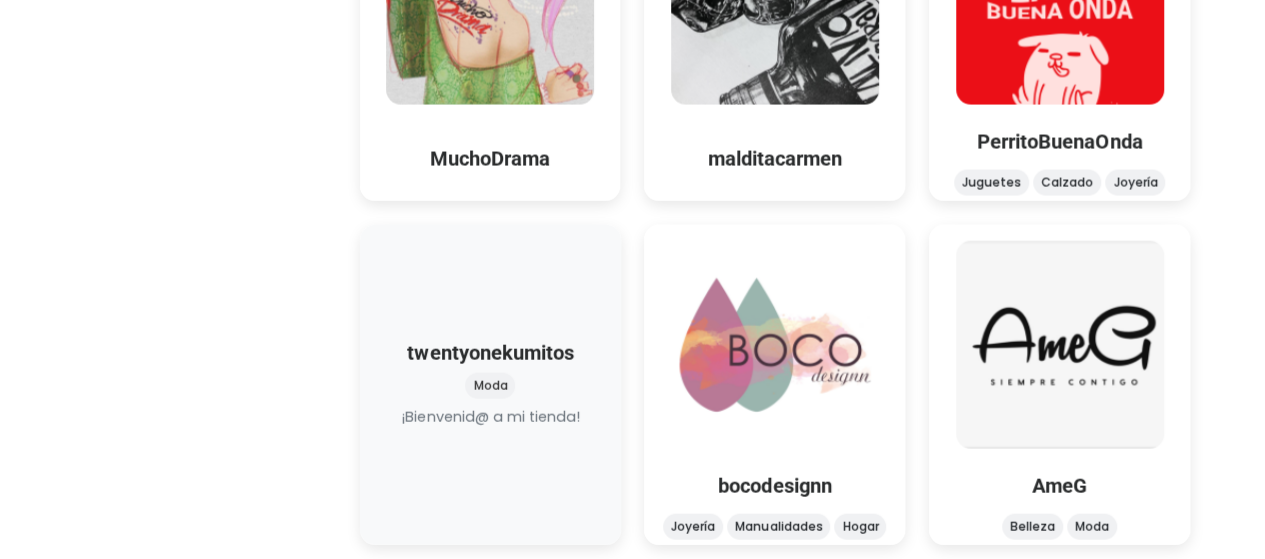 click at bounding box center [490, 428] 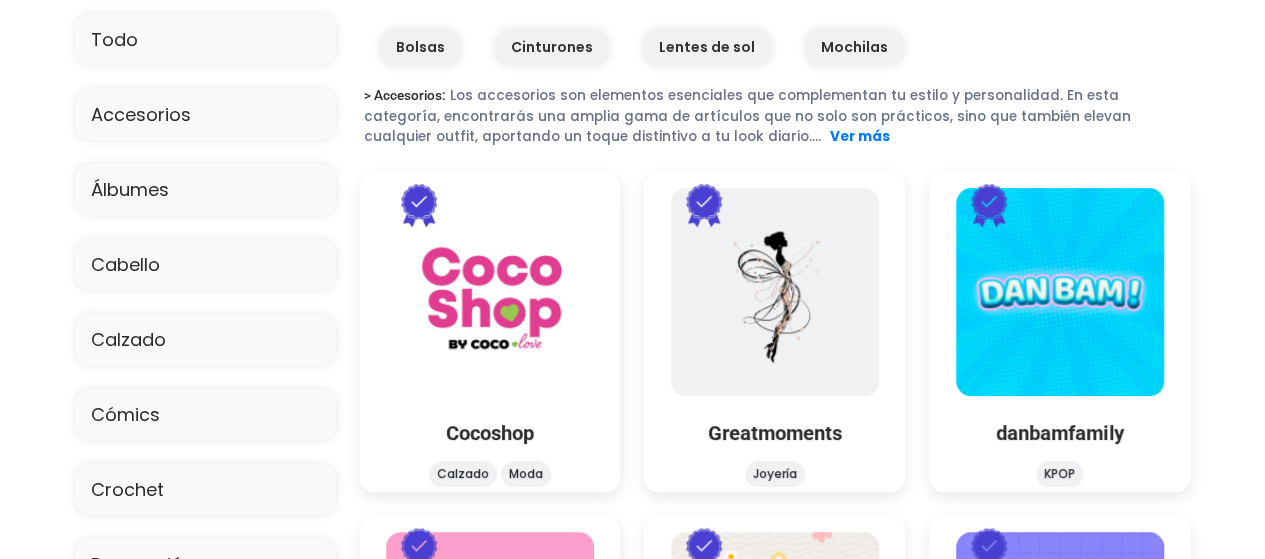 scroll, scrollTop: 0, scrollLeft: 0, axis: both 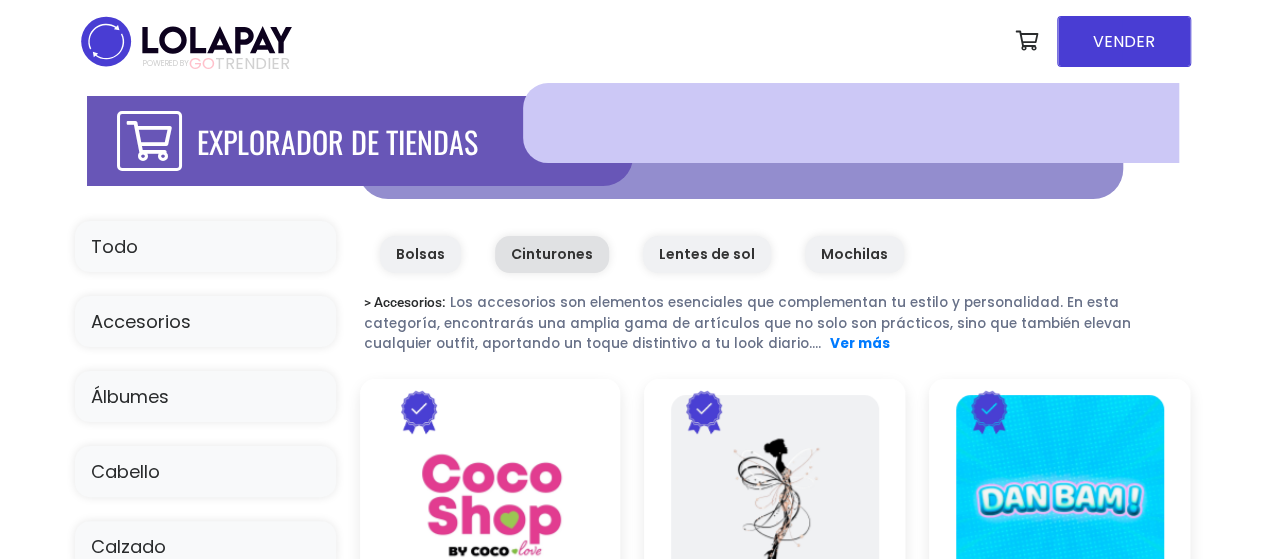 click on "Cinturones" at bounding box center [552, 254] 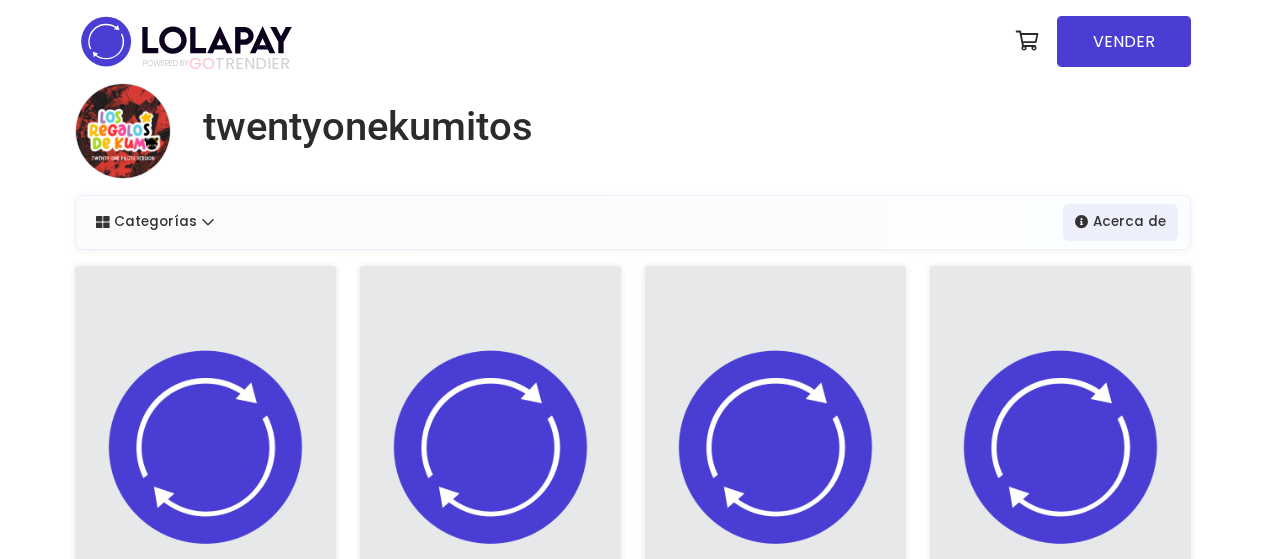 scroll, scrollTop: 0, scrollLeft: 0, axis: both 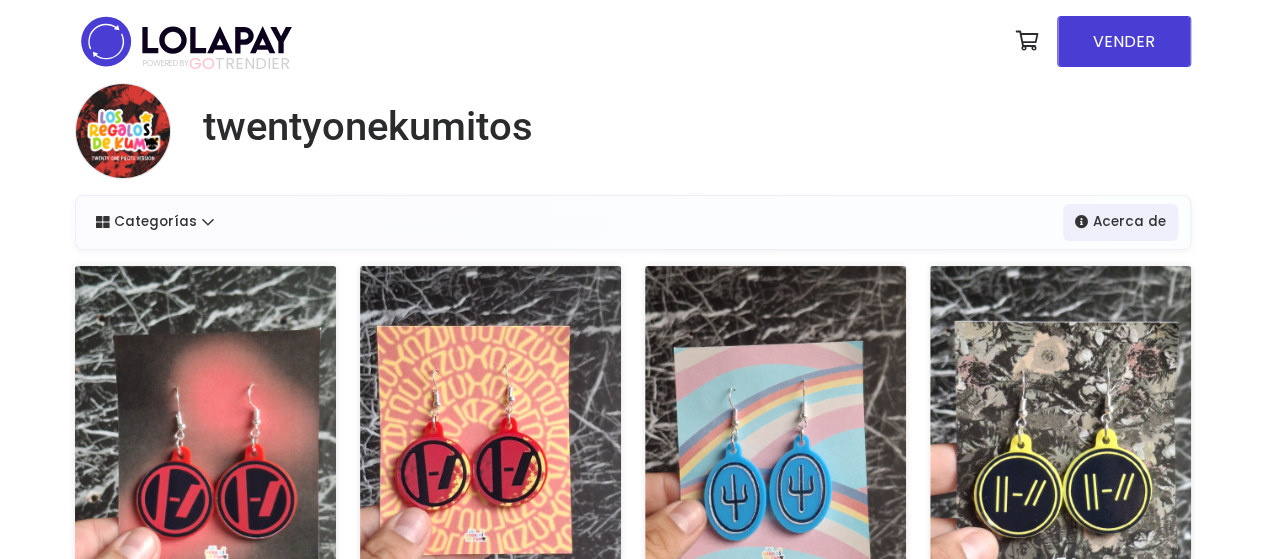 drag, startPoint x: 1268, startPoint y: 91, endPoint x: 1279, endPoint y: 39, distance: 53.15073 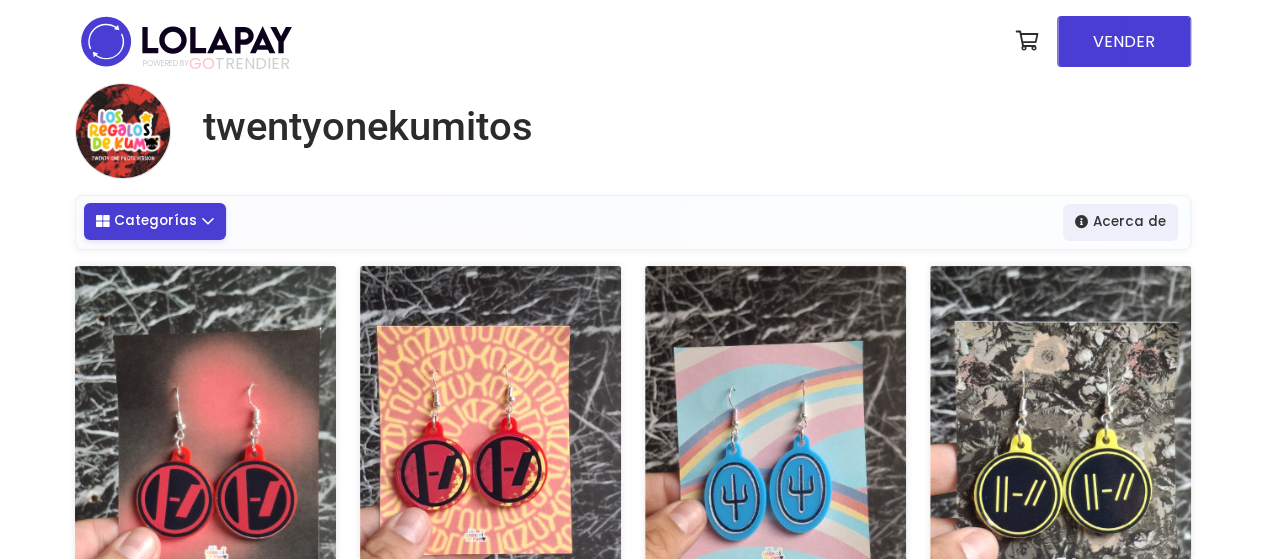 click on "Categorías" at bounding box center [155, 221] 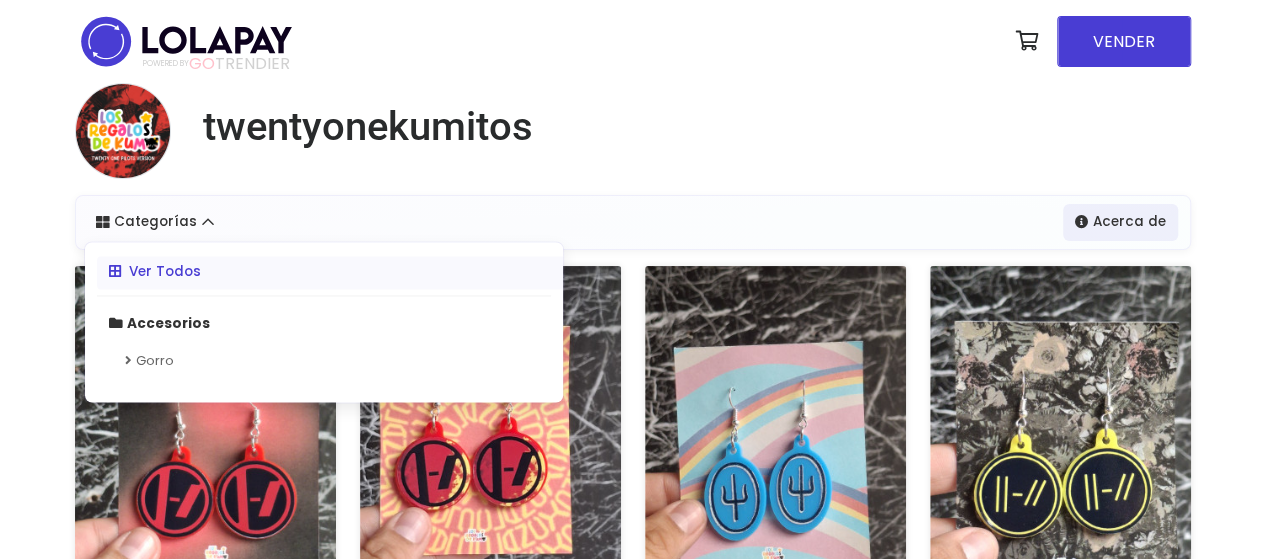 click on "twentyonekumitos" at bounding box center [633, 139] 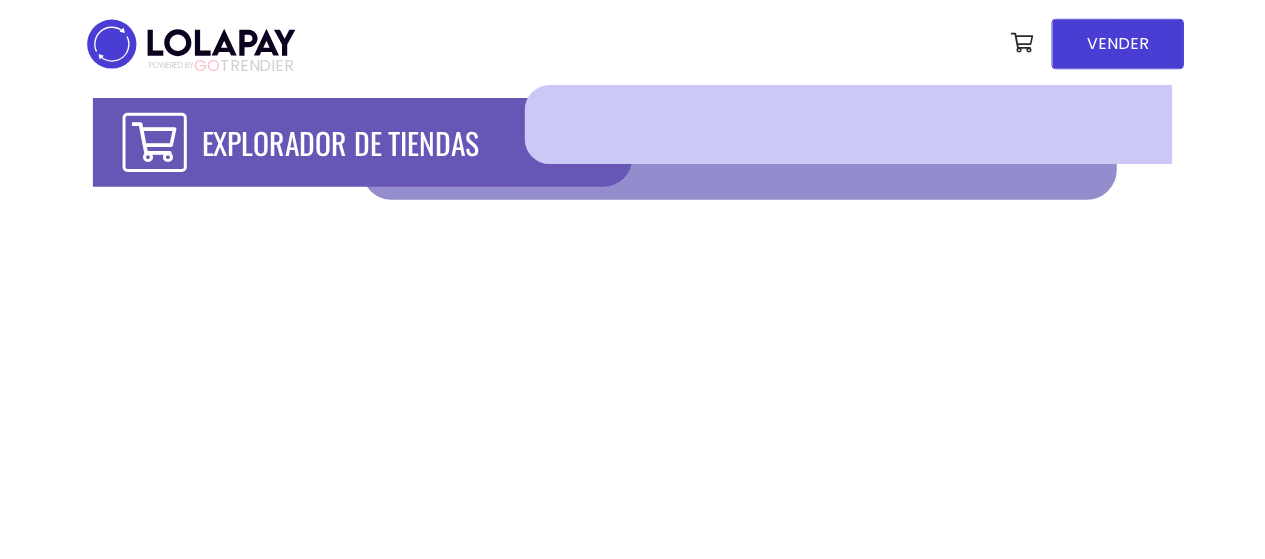 scroll, scrollTop: 0, scrollLeft: 0, axis: both 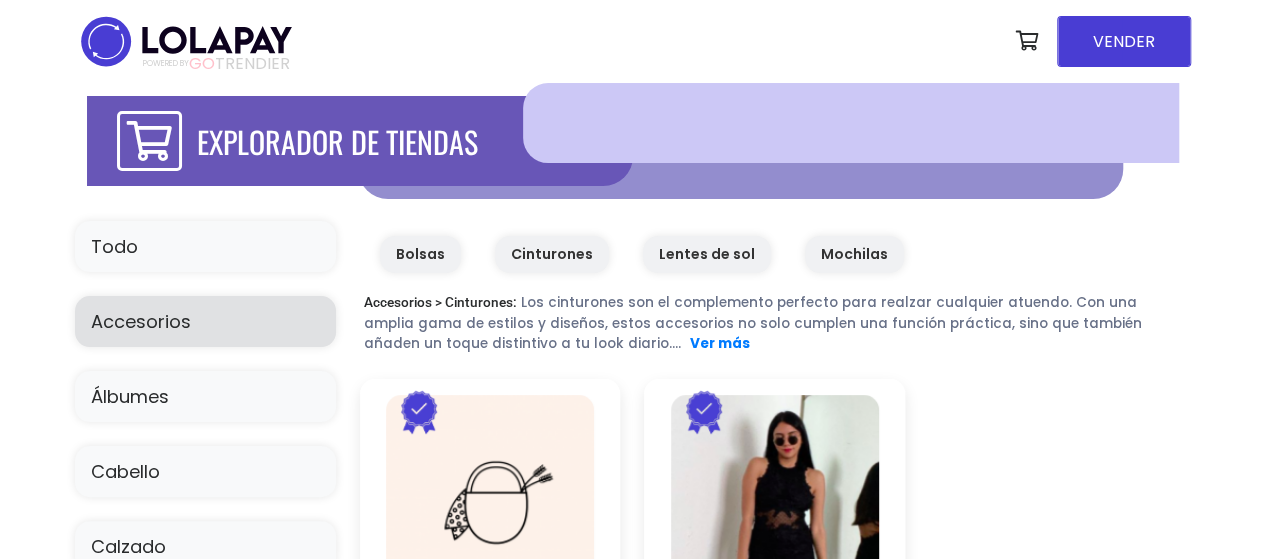 drag, startPoint x: 1271, startPoint y: 35, endPoint x: 1278, endPoint y: 25, distance: 12.206555 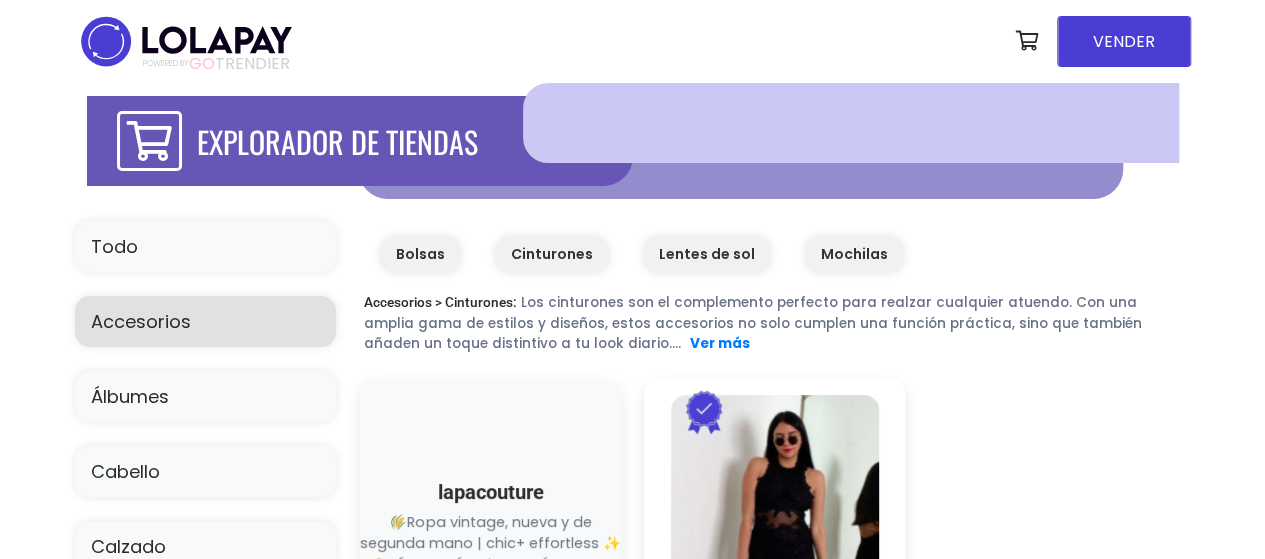 click at bounding box center (490, 598) 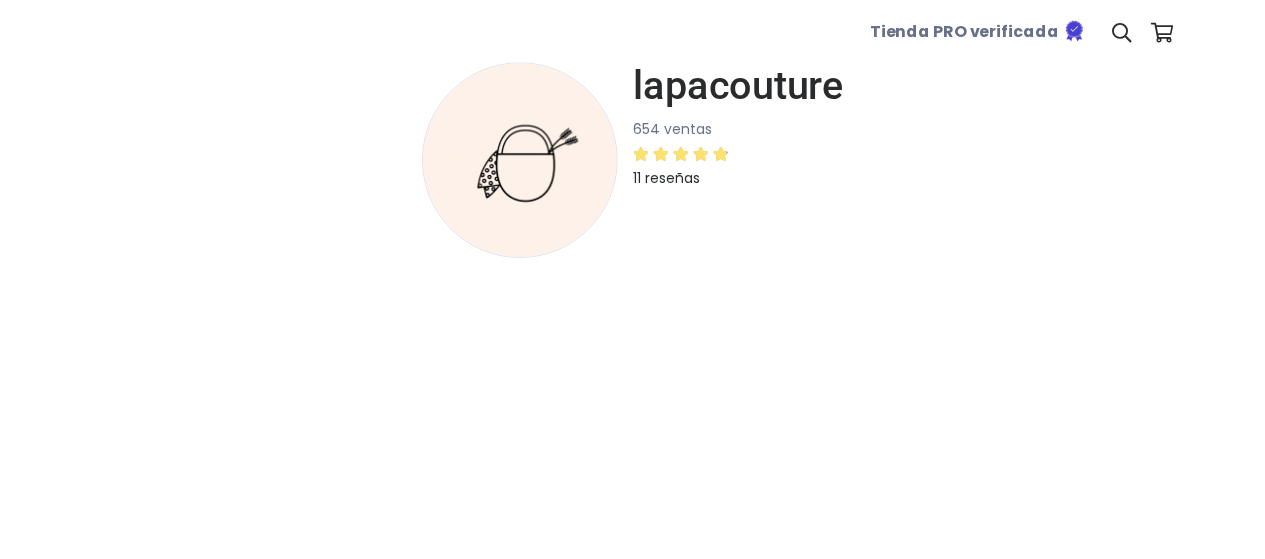 scroll, scrollTop: 0, scrollLeft: 0, axis: both 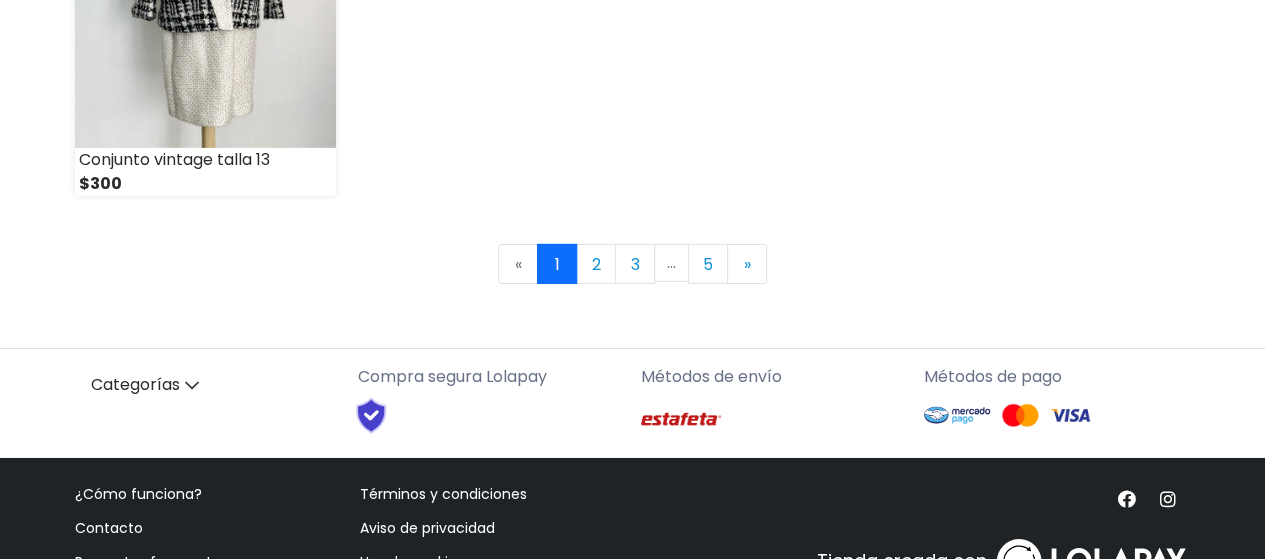 drag, startPoint x: 1268, startPoint y: 57, endPoint x: 1182, endPoint y: 445, distance: 397.41666 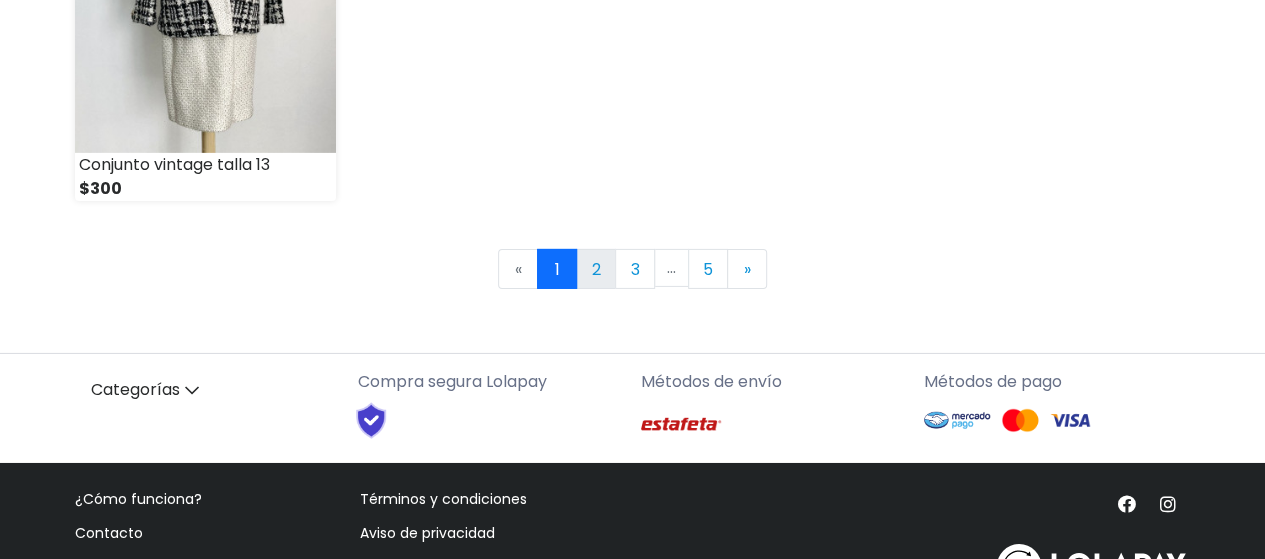click on "2" at bounding box center [596, 269] 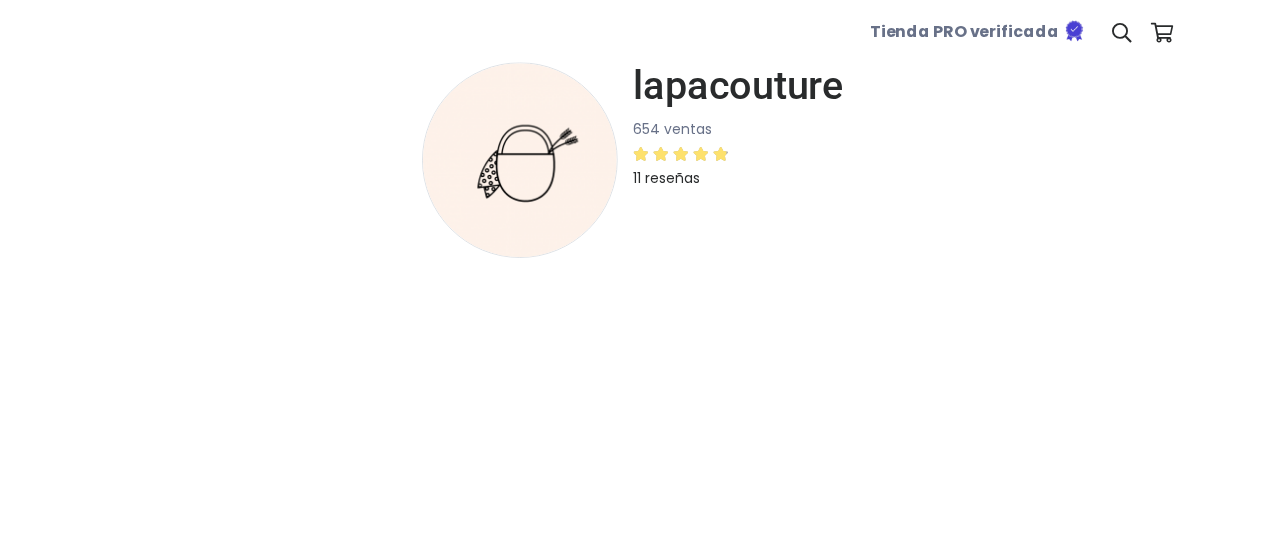 scroll, scrollTop: 0, scrollLeft: 0, axis: both 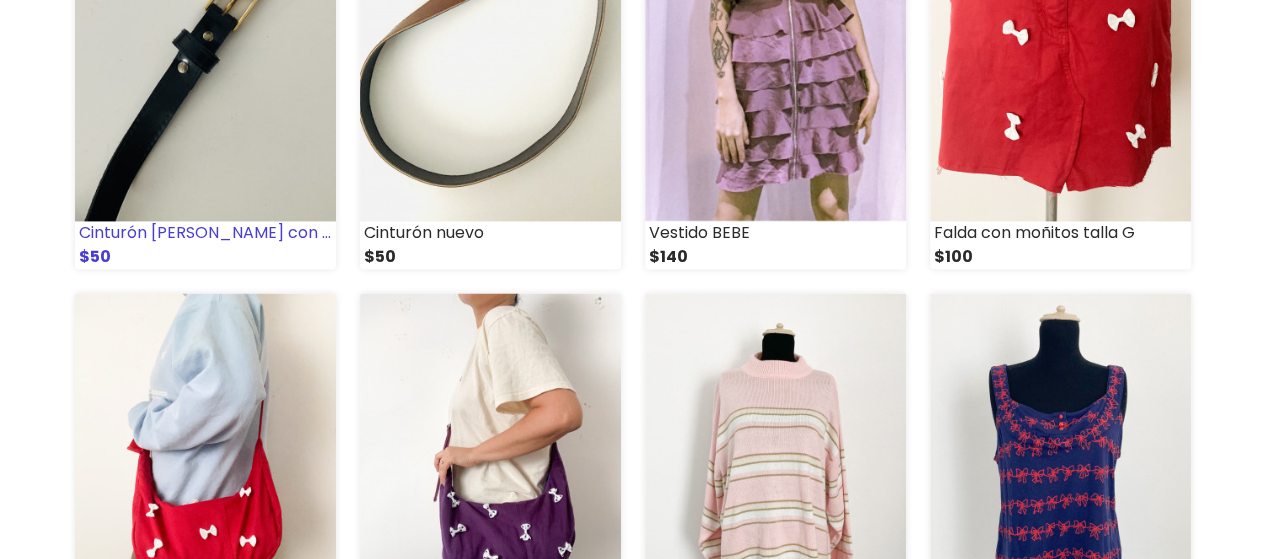 click at bounding box center (205, 40) 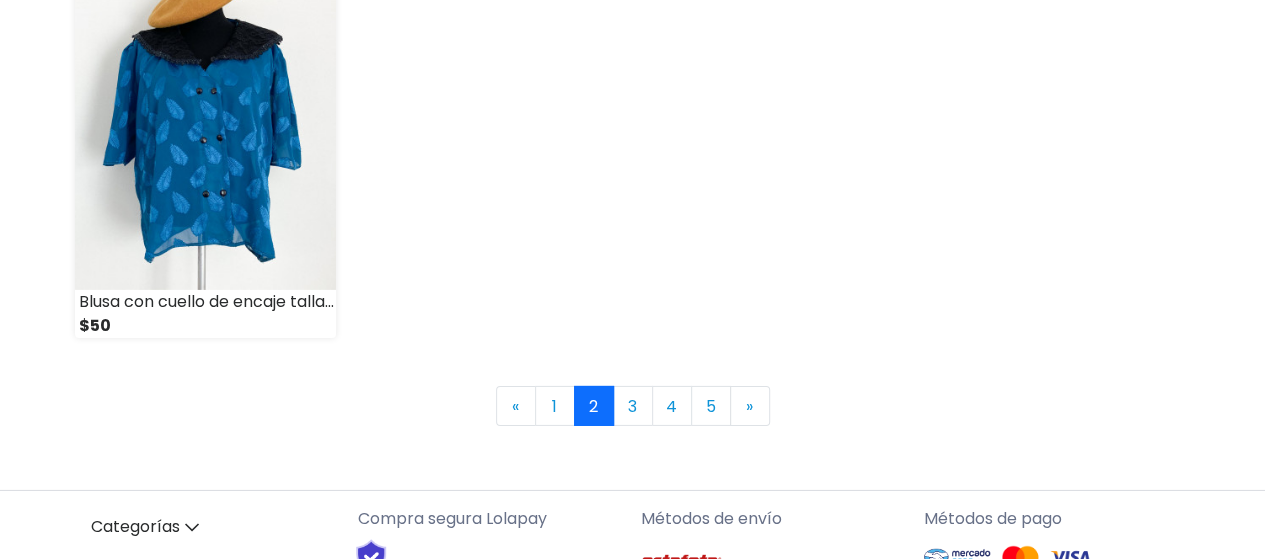 scroll, scrollTop: 3078, scrollLeft: 0, axis: vertical 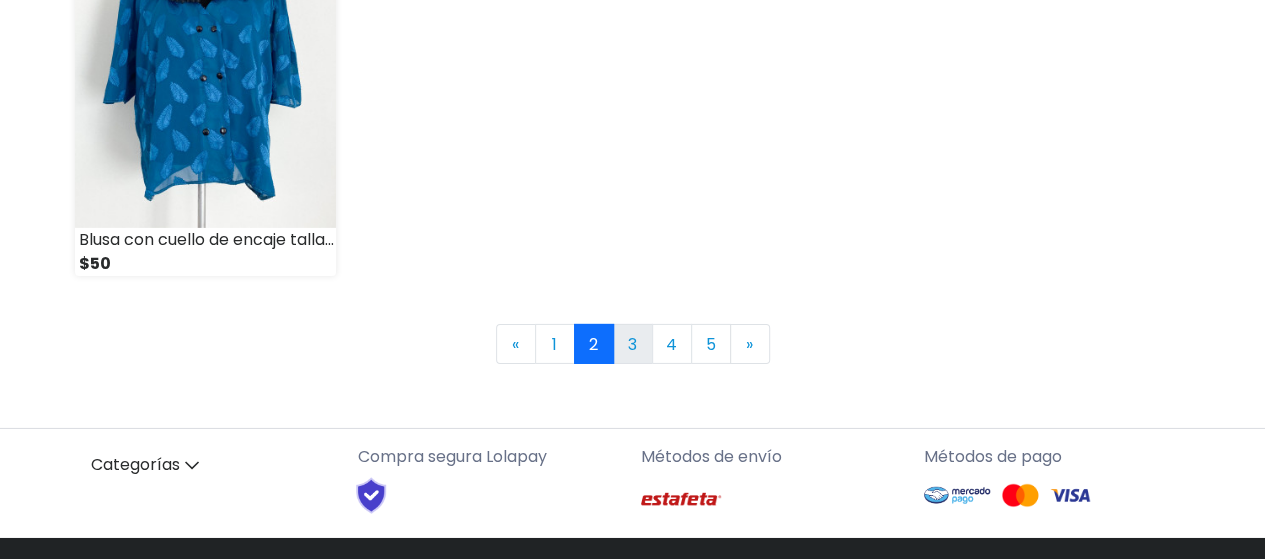 click on "3" at bounding box center (633, 344) 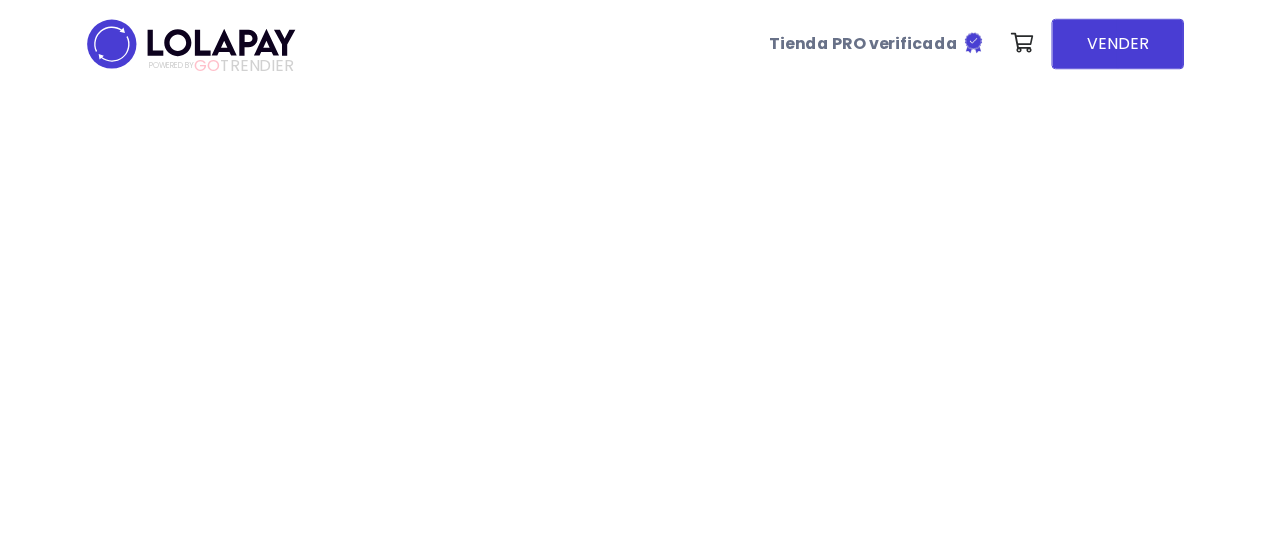 scroll, scrollTop: 0, scrollLeft: 0, axis: both 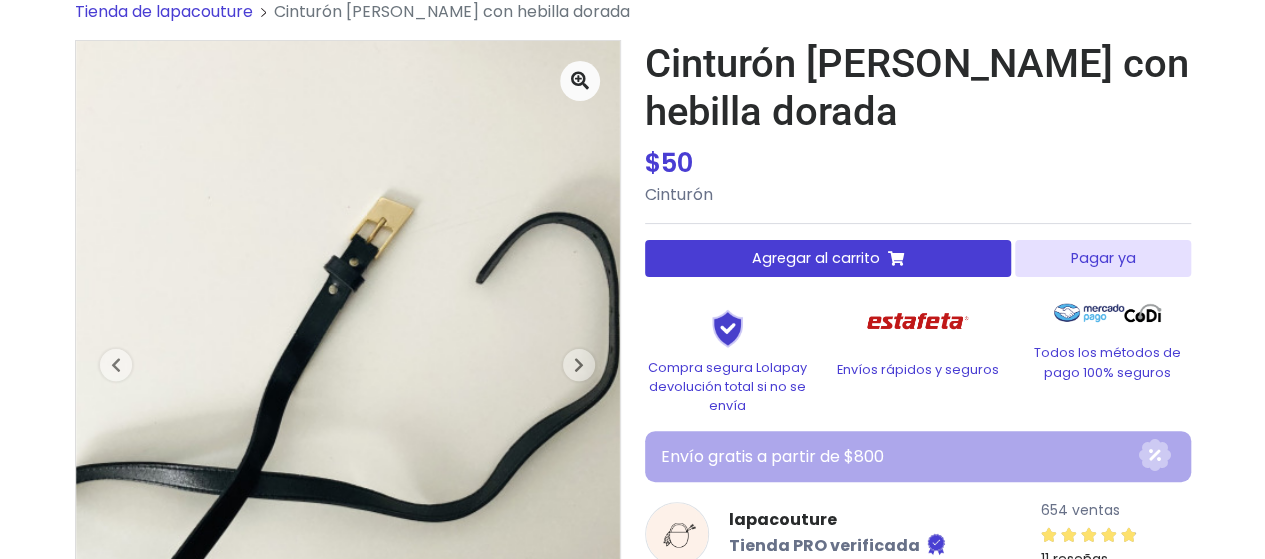 drag, startPoint x: 1274, startPoint y: 163, endPoint x: 1279, endPoint y: 225, distance: 62.201286 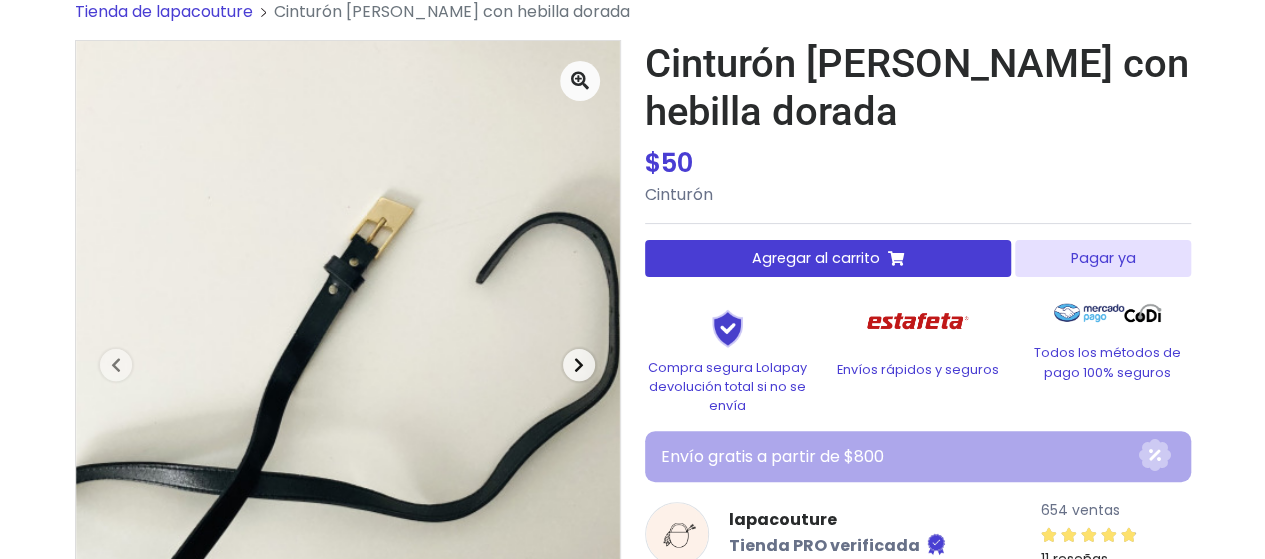 click at bounding box center (579, 365) 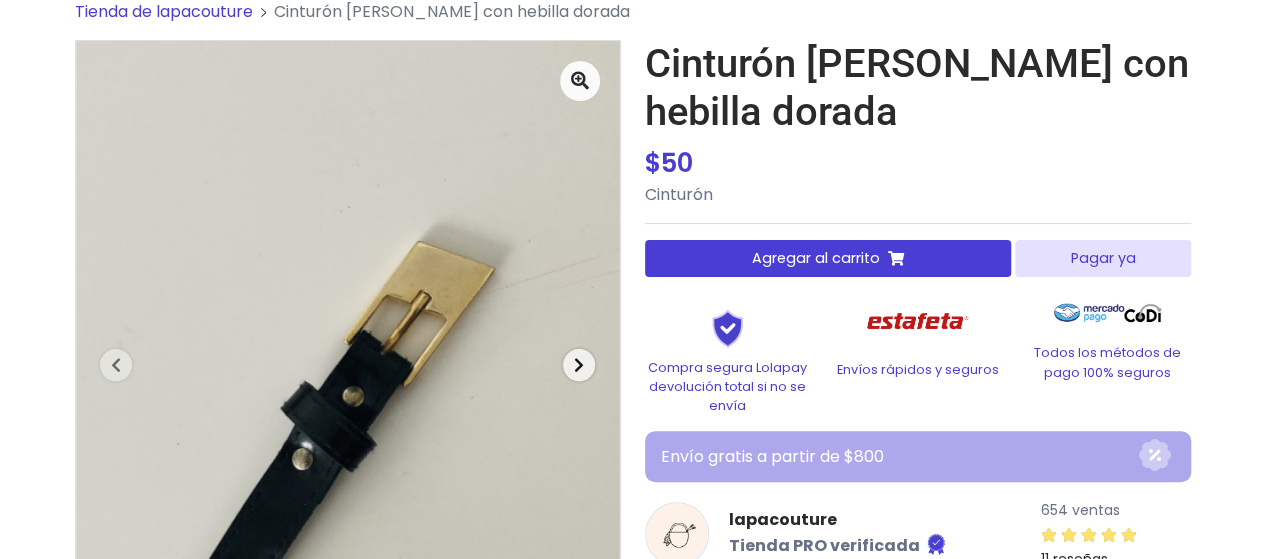click on "Next" at bounding box center [579, 364] 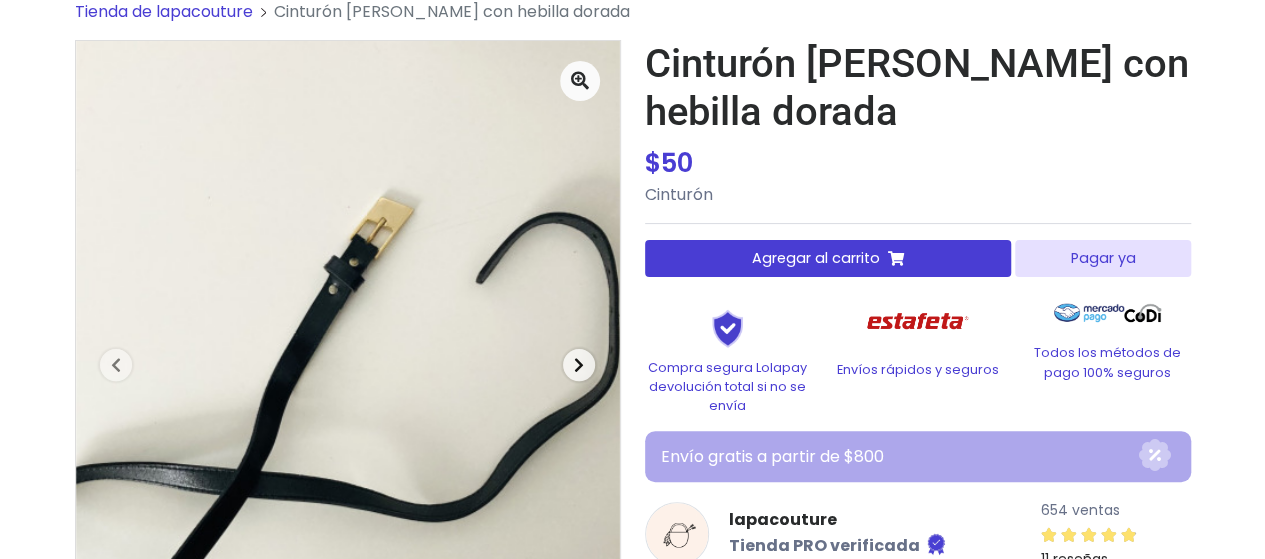 click on "Next" at bounding box center [579, 364] 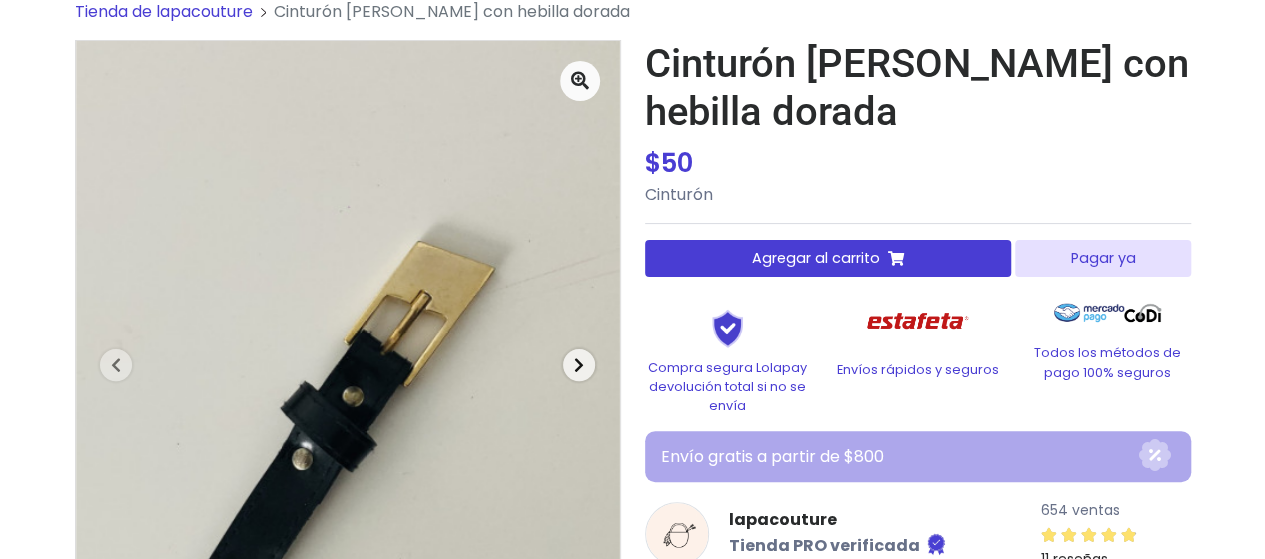 click on "Next" at bounding box center [579, 364] 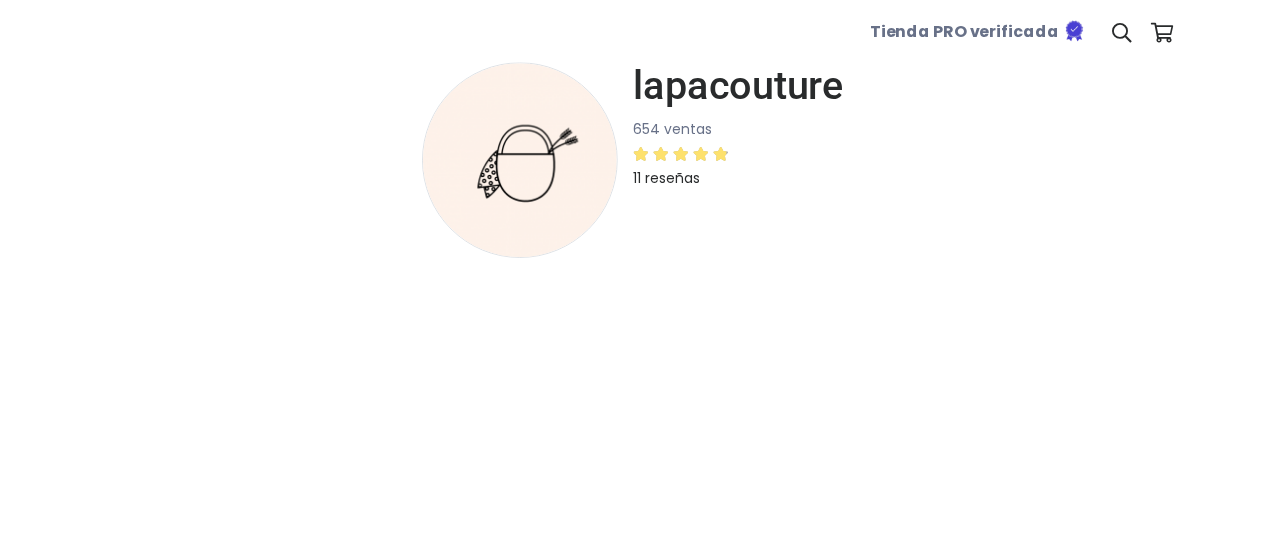 scroll, scrollTop: 0, scrollLeft: 0, axis: both 